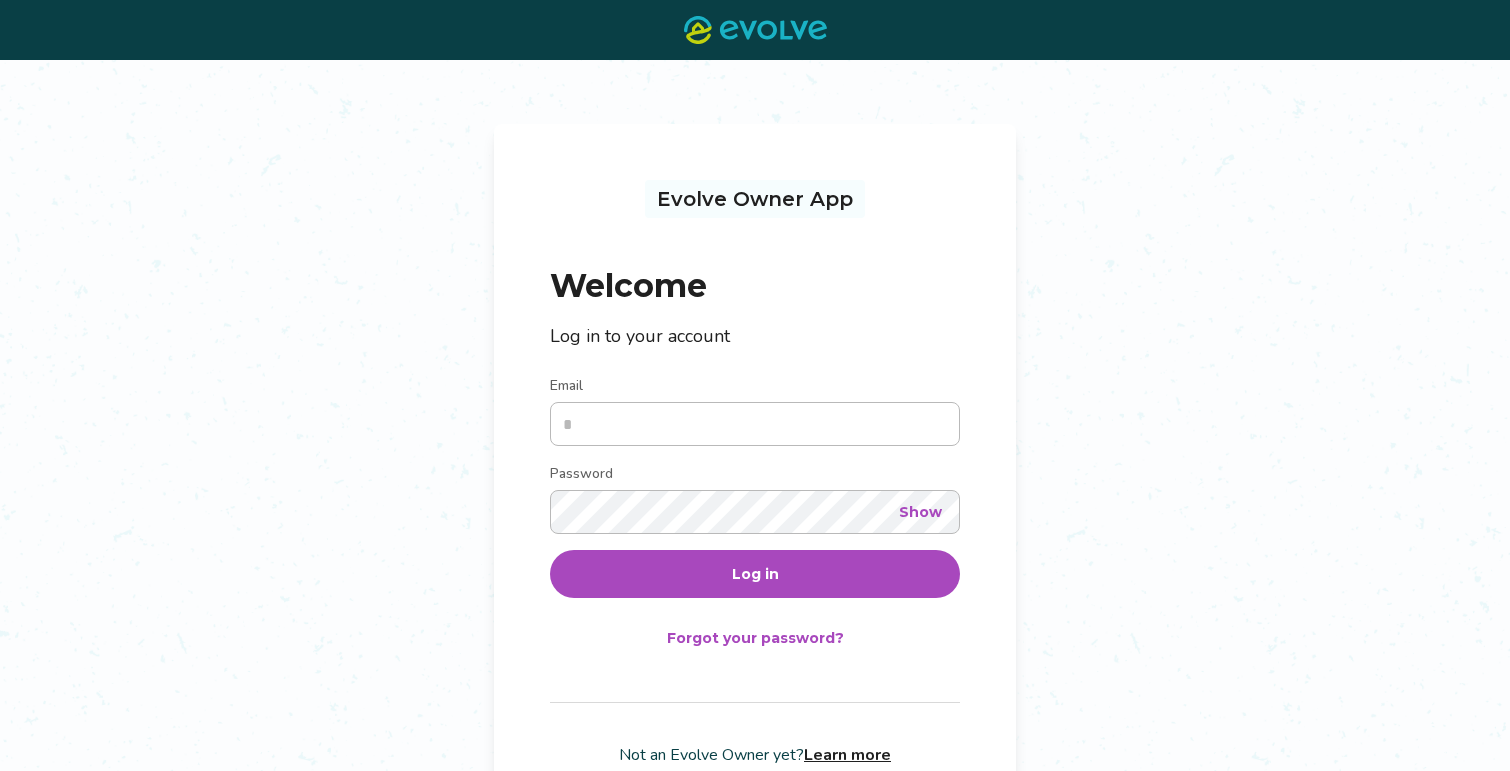 scroll, scrollTop: 0, scrollLeft: 0, axis: both 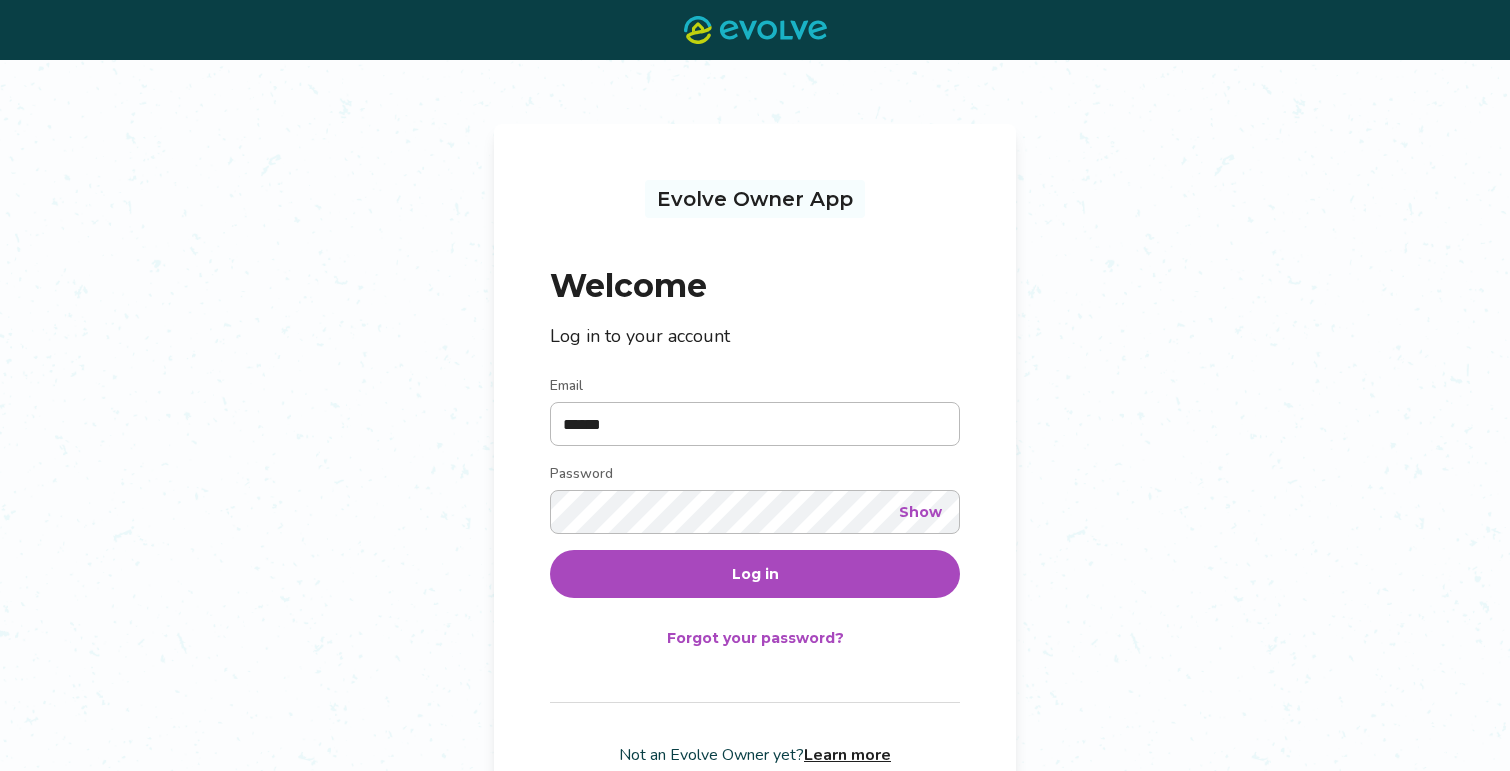 type on "**********" 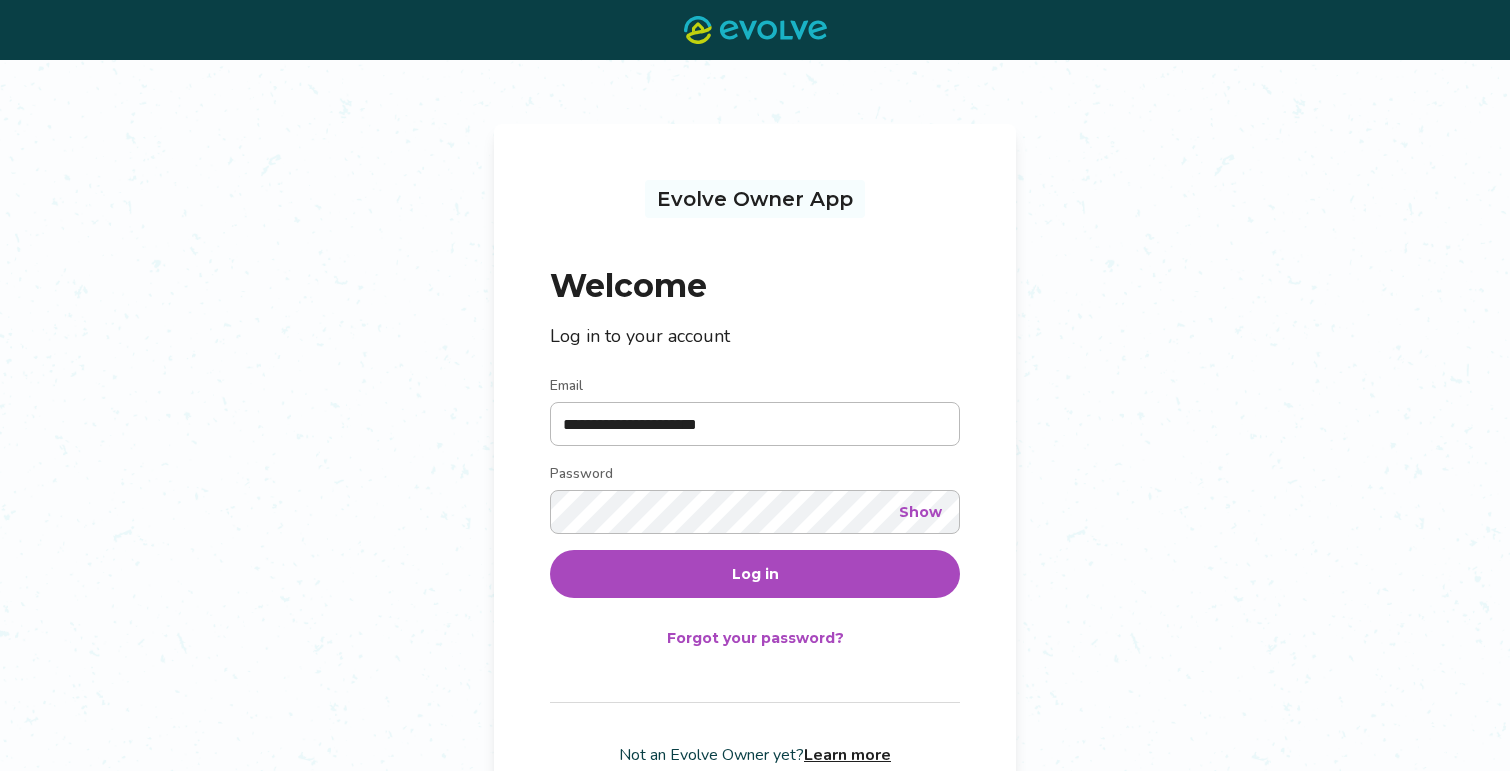 click on "Log in" at bounding box center [755, 574] 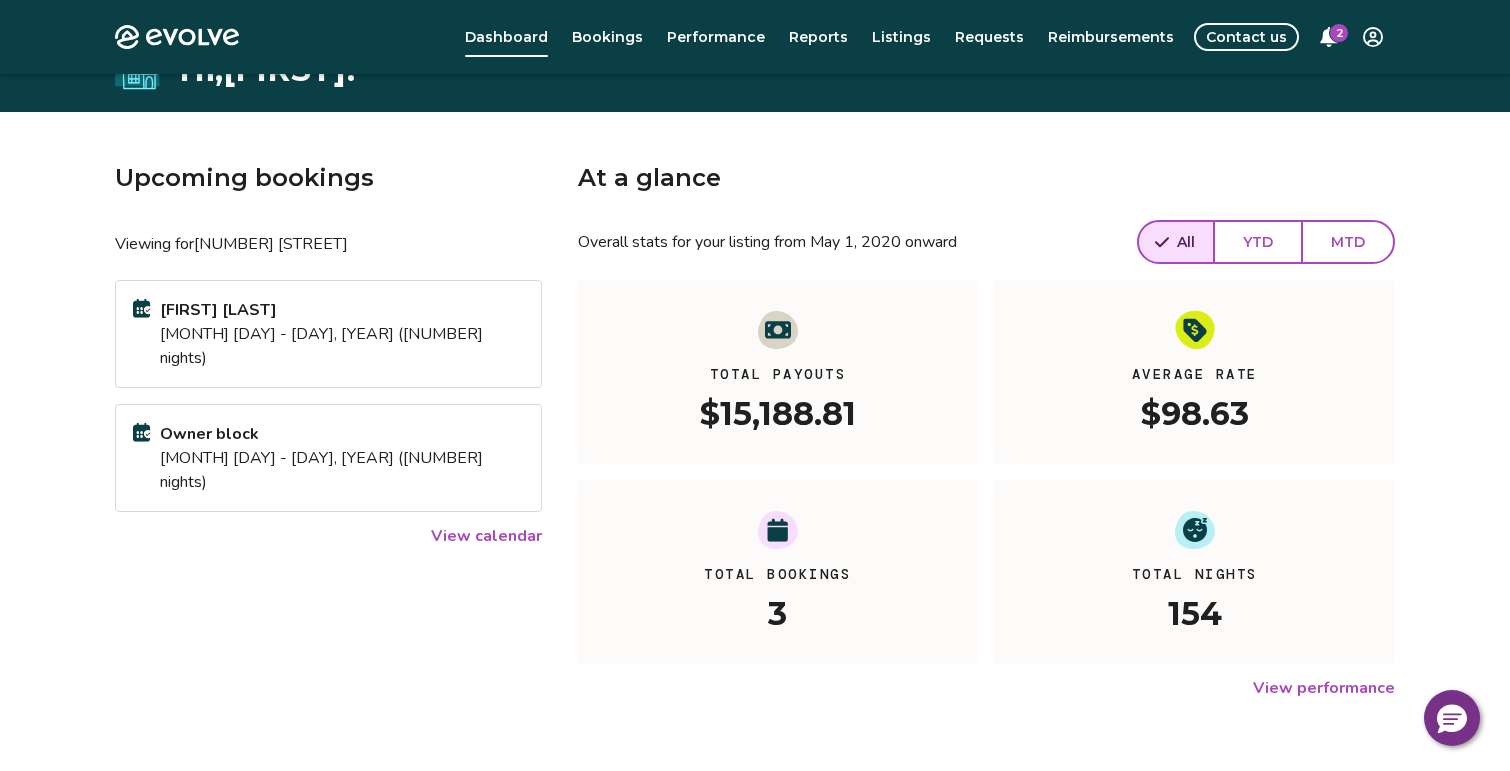 scroll, scrollTop: 0, scrollLeft: 0, axis: both 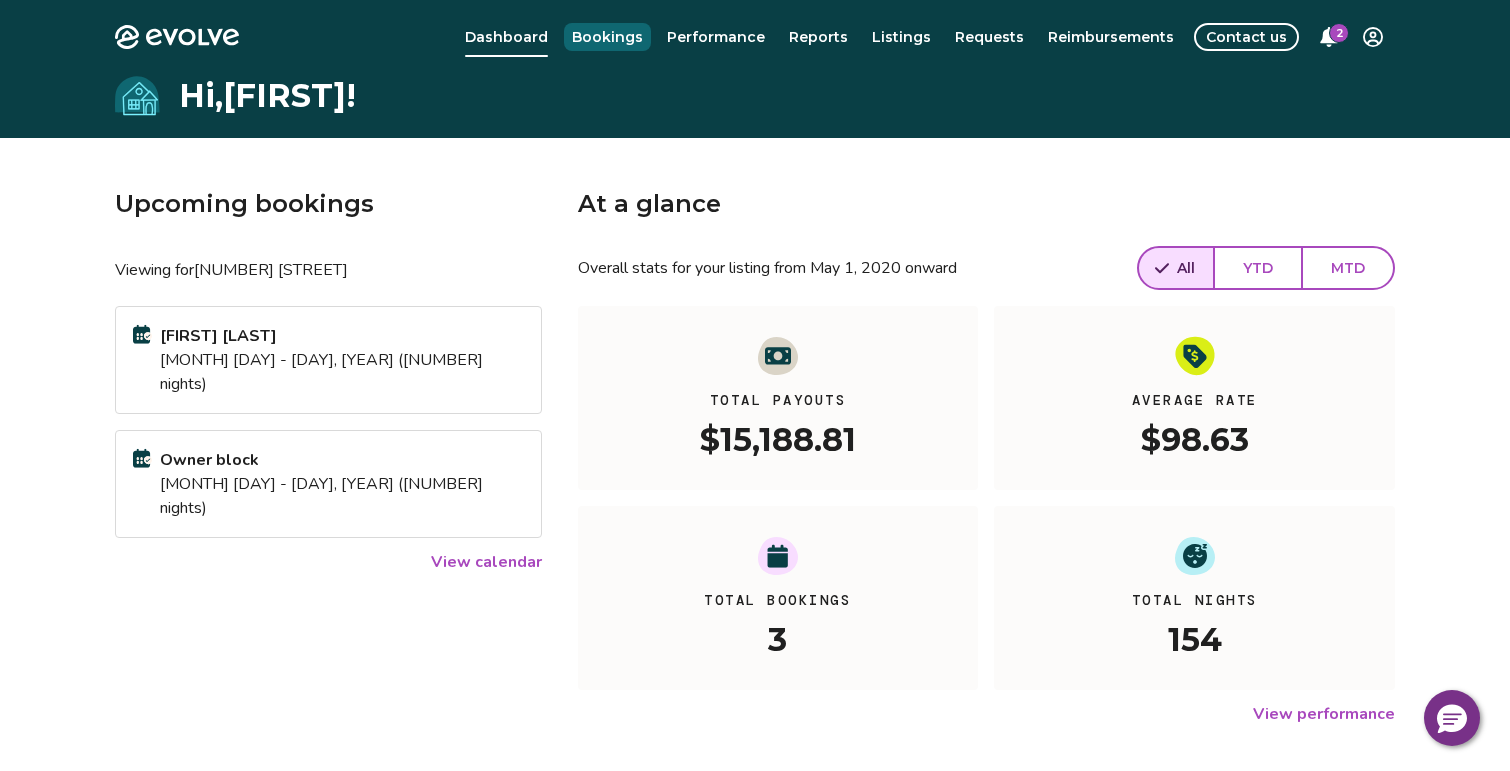 click on "Bookings" at bounding box center [607, 37] 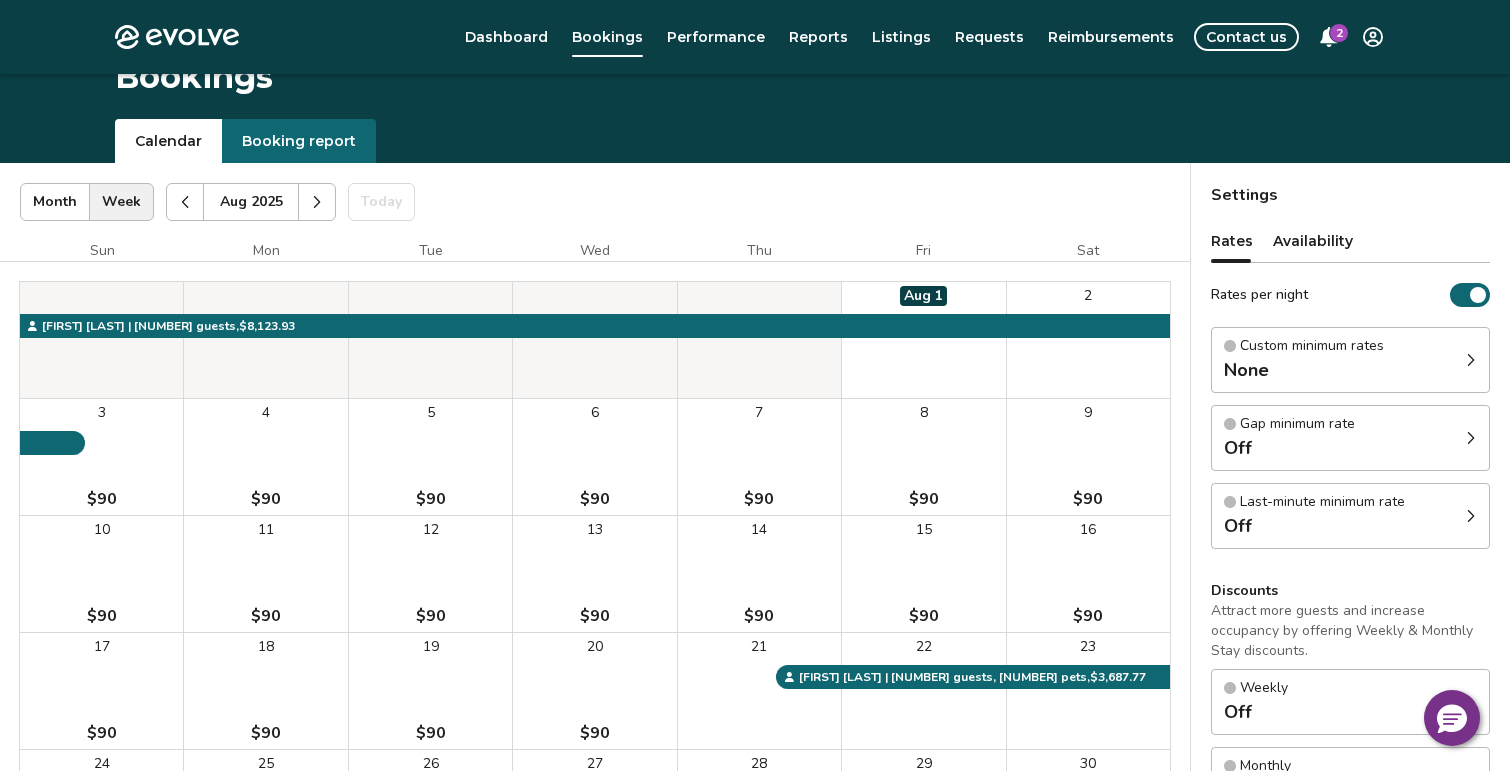 scroll, scrollTop: 0, scrollLeft: 0, axis: both 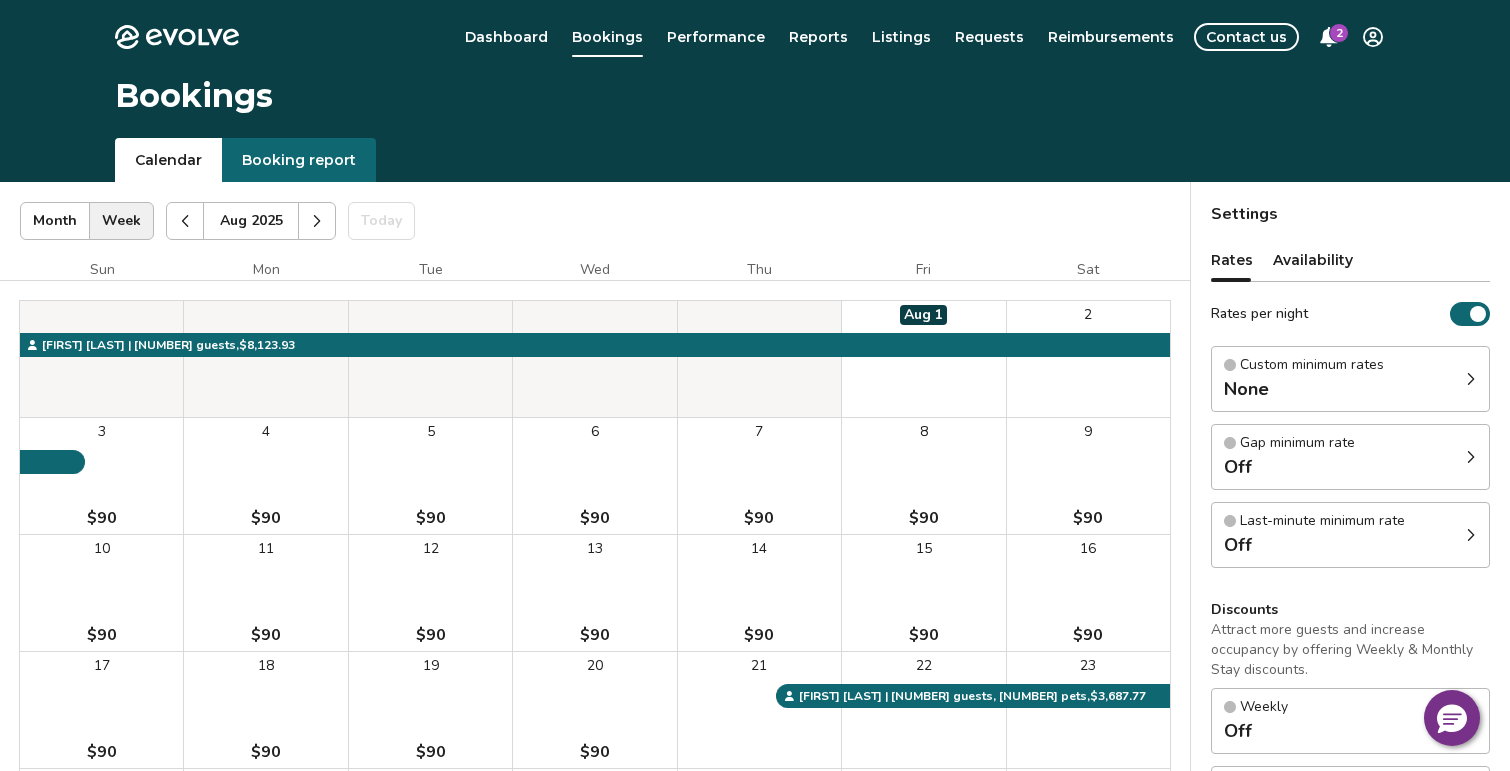 click 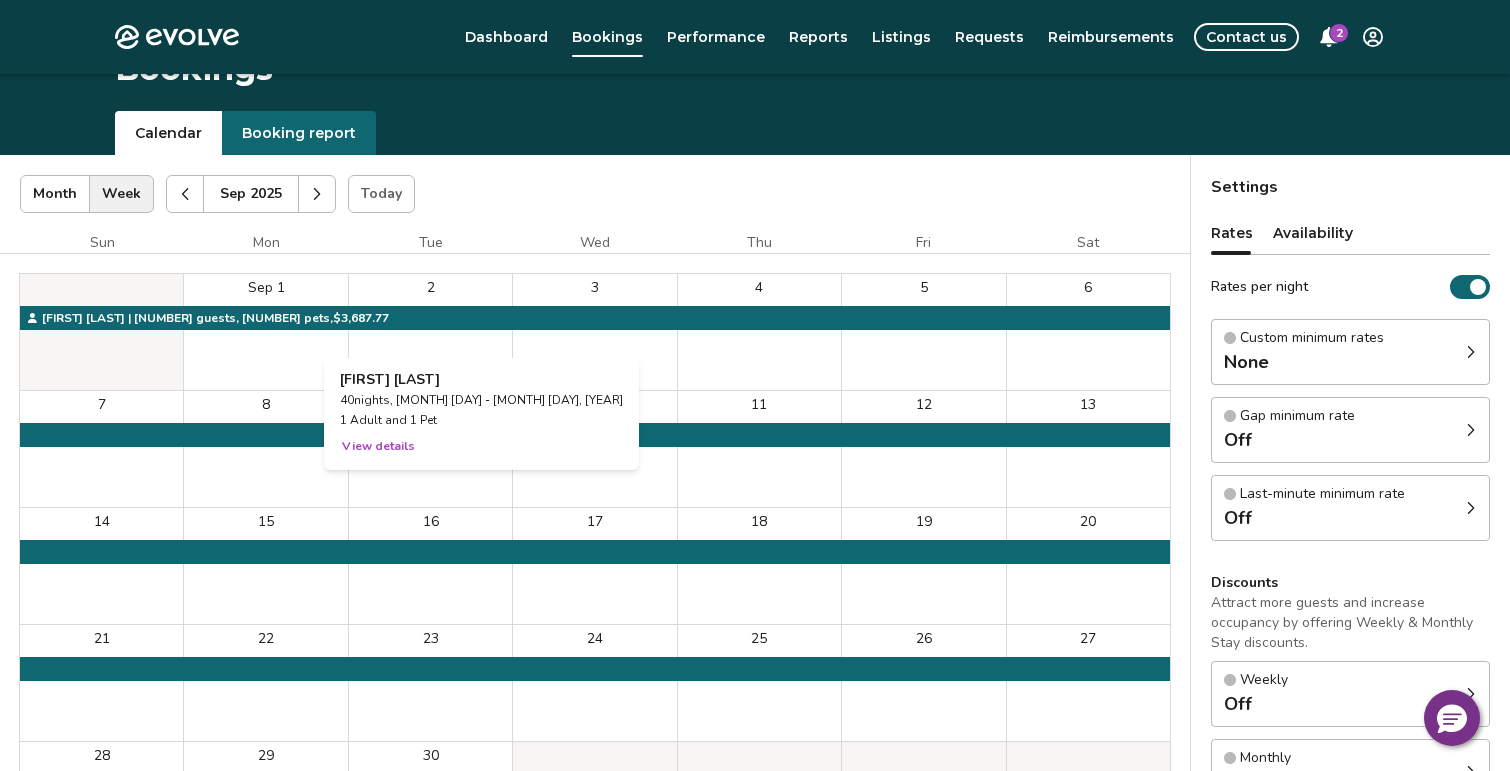 scroll, scrollTop: 38, scrollLeft: 0, axis: vertical 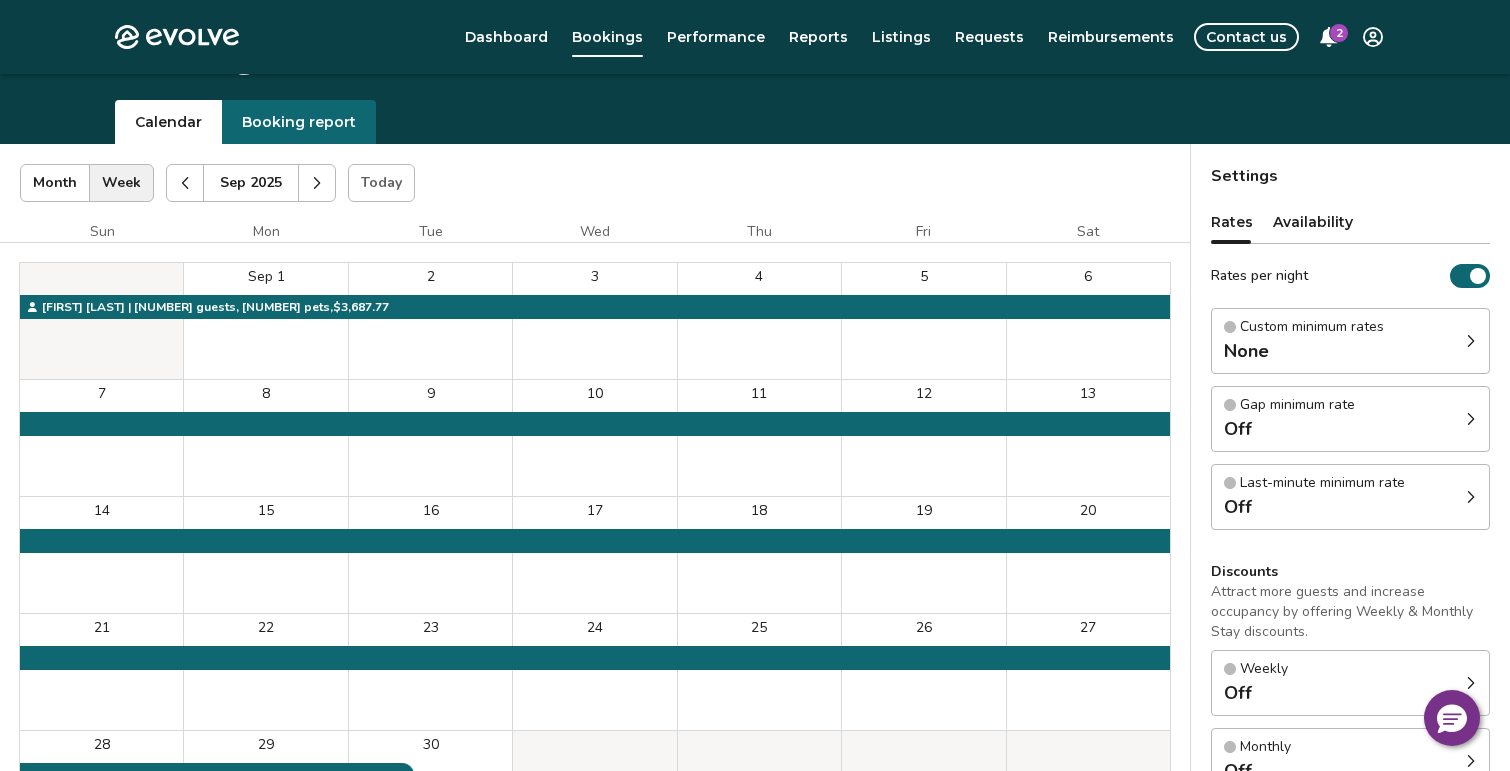 click at bounding box center [317, 183] 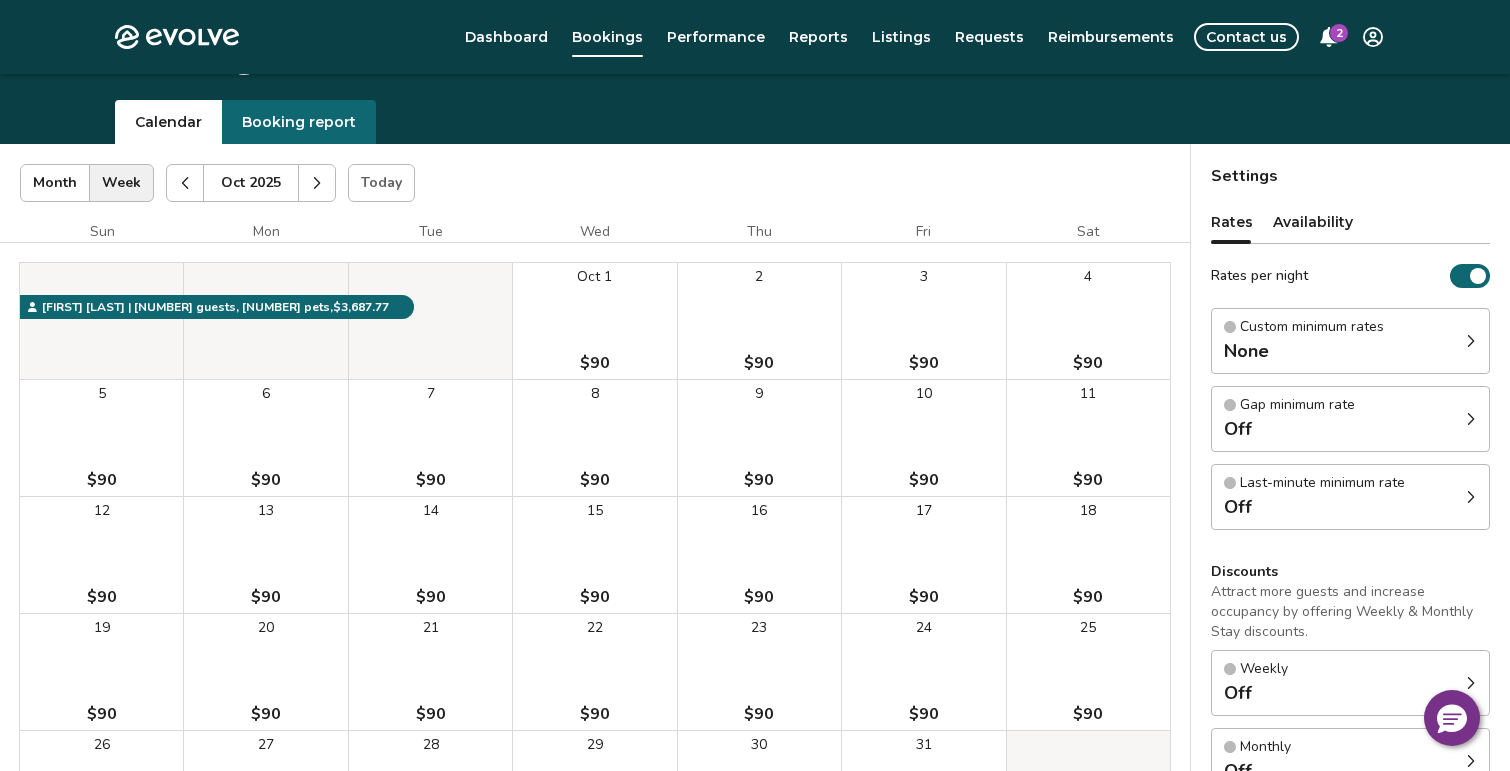 scroll, scrollTop: 0, scrollLeft: 0, axis: both 